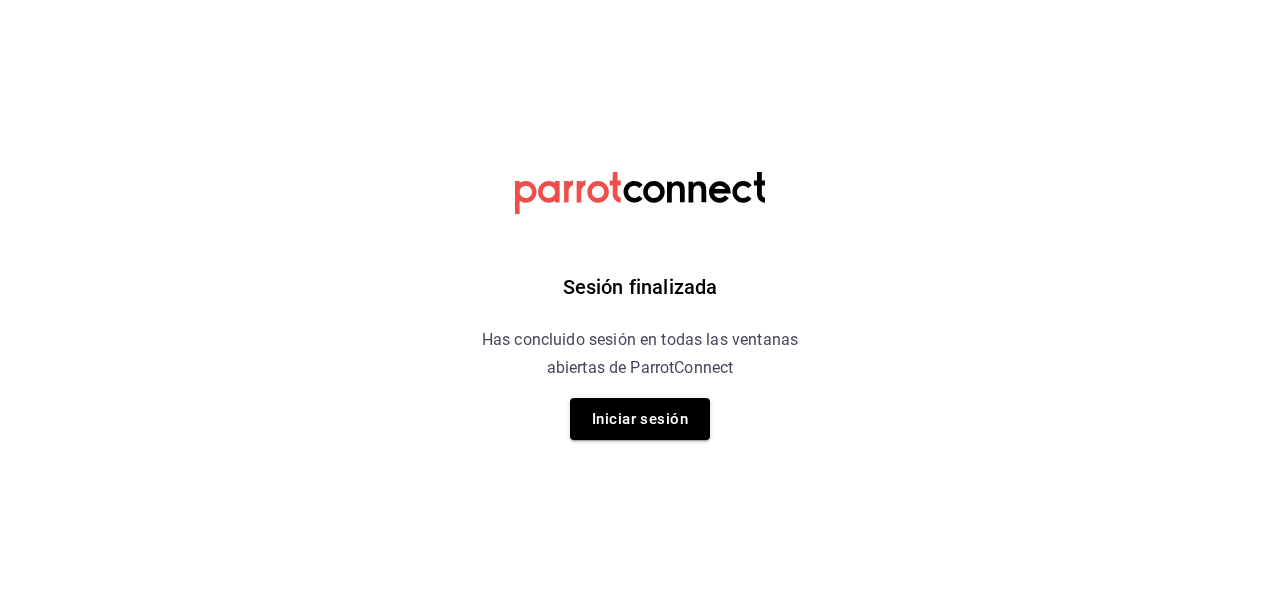 scroll, scrollTop: 0, scrollLeft: 0, axis: both 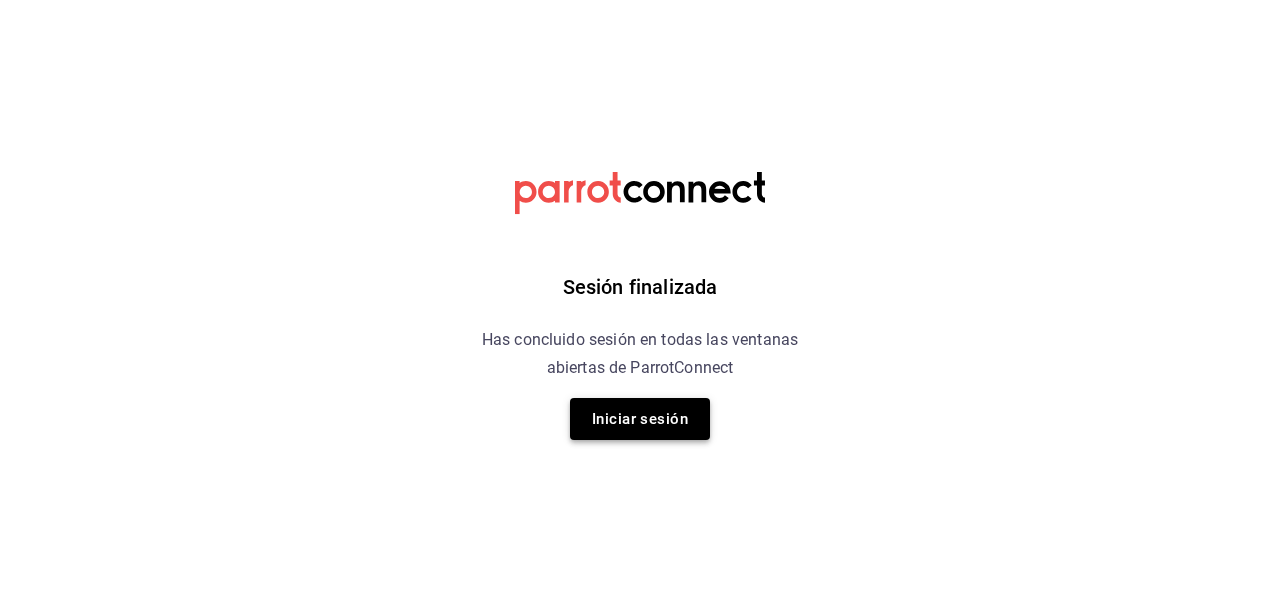 click on "Iniciar sesión" at bounding box center (640, 419) 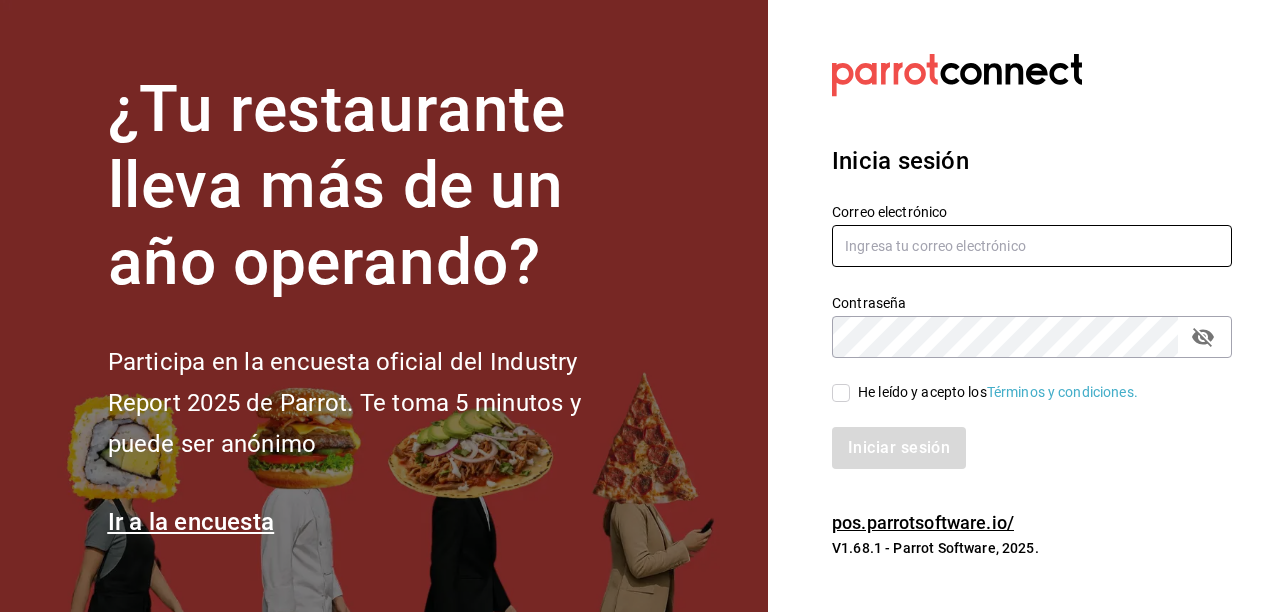 type on "[EMAIL]" 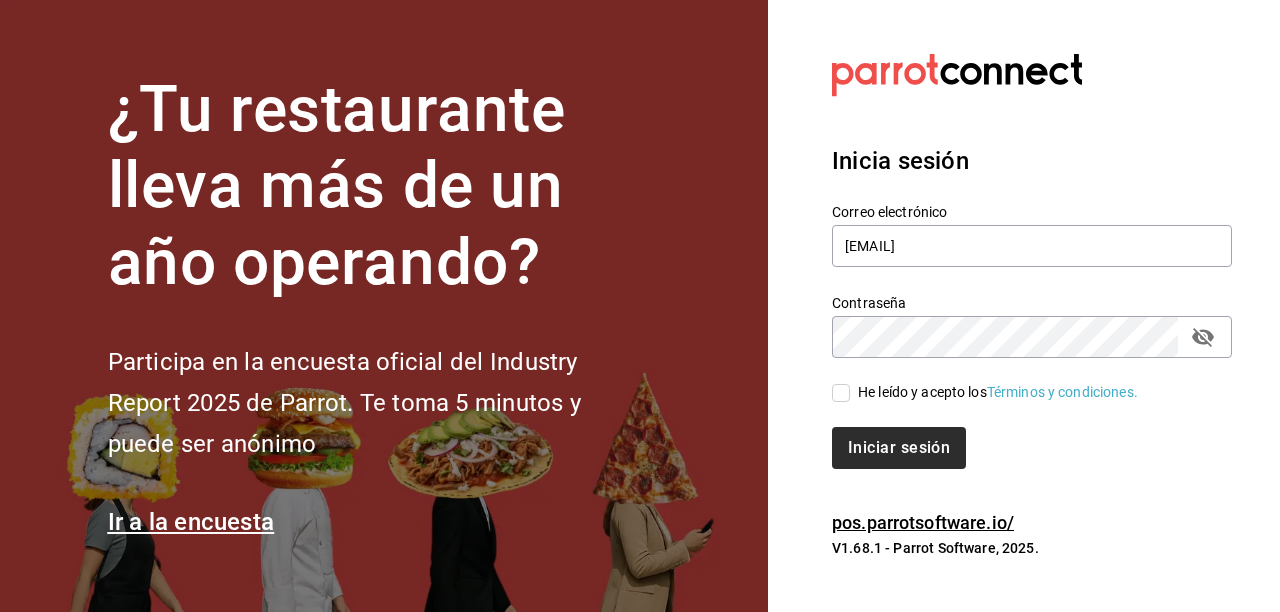 drag, startPoint x: 844, startPoint y: 387, endPoint x: 891, endPoint y: 448, distance: 77.00649 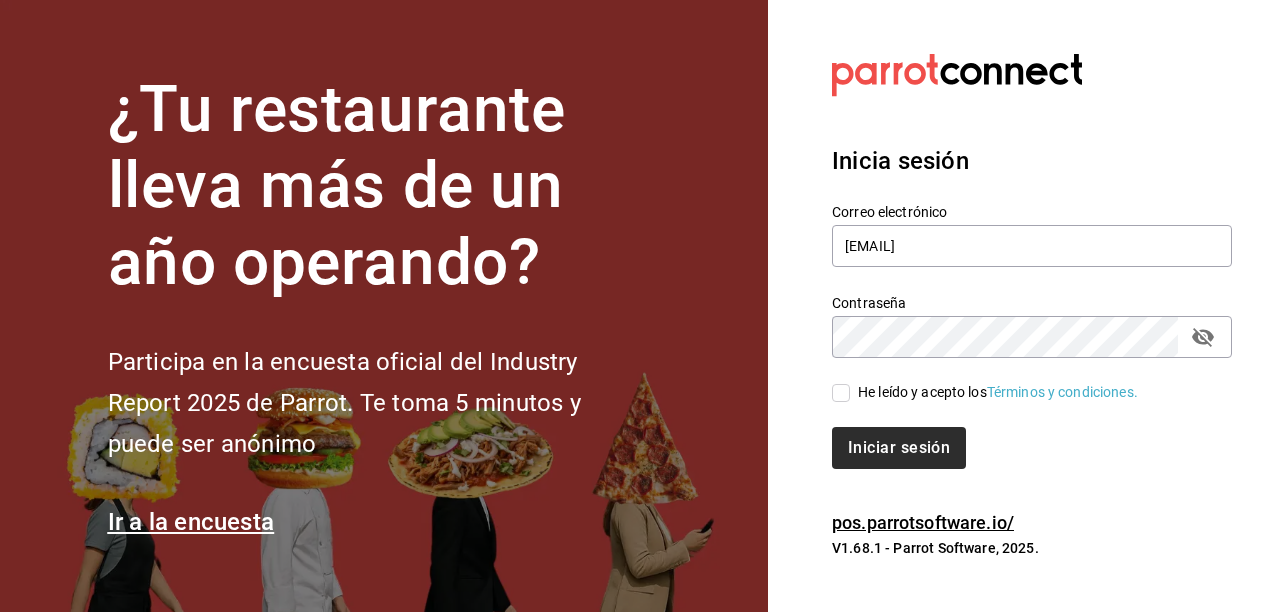 checkbox on "true" 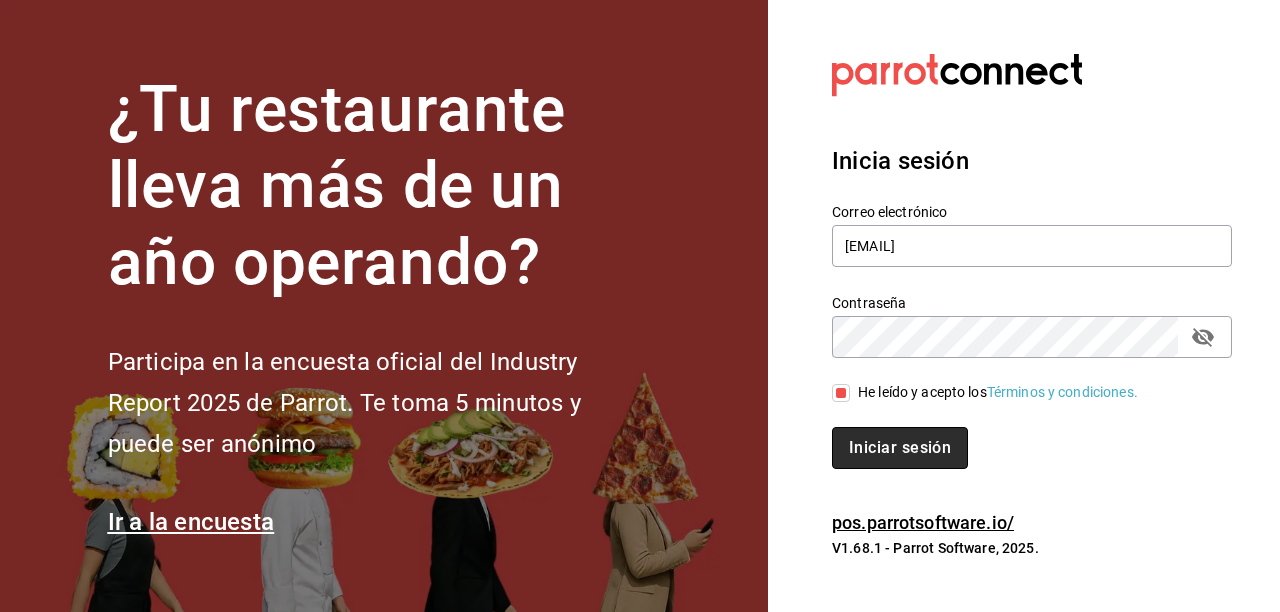 click on "Iniciar sesión" at bounding box center [900, 448] 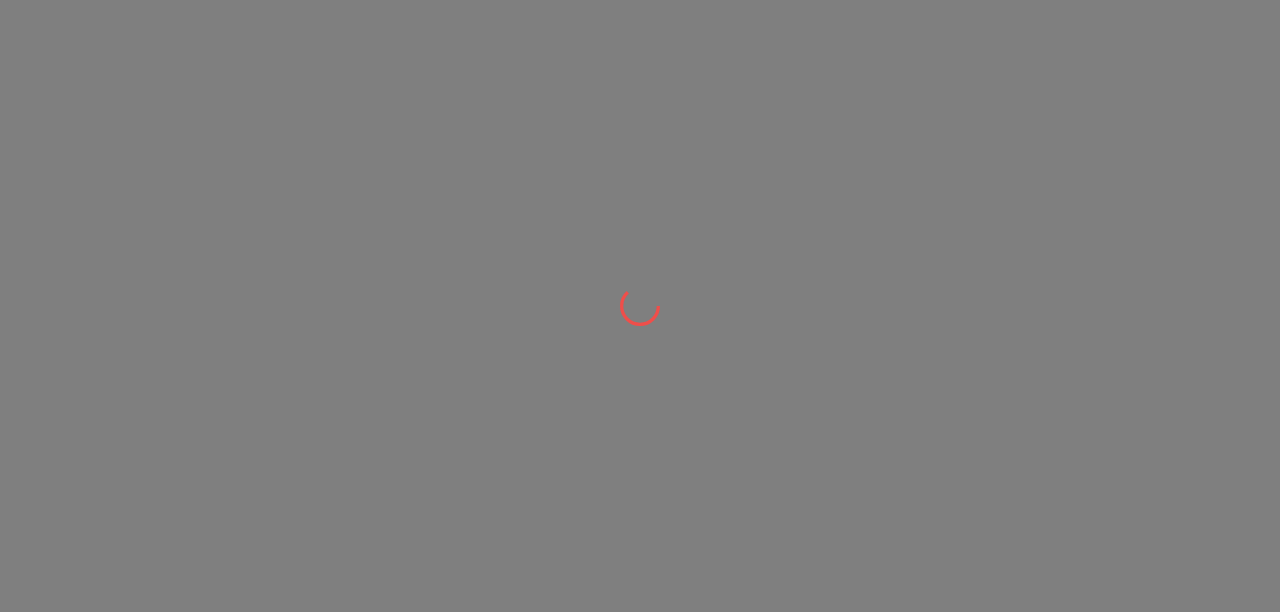 scroll, scrollTop: 0, scrollLeft: 0, axis: both 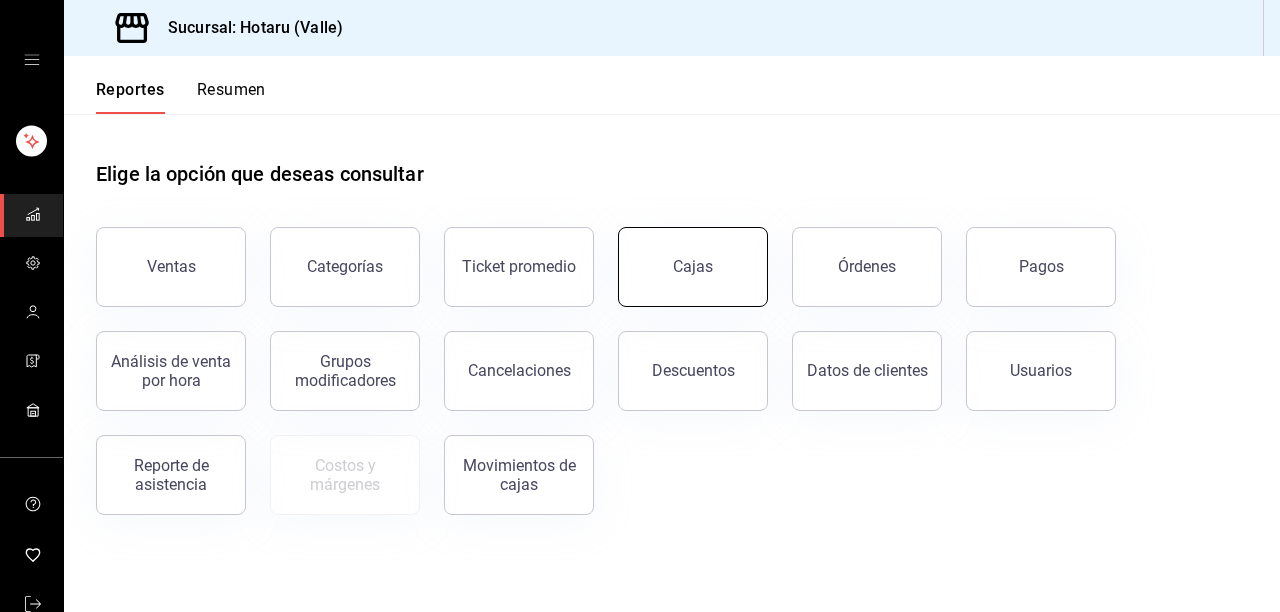 click on "Cajas" at bounding box center [693, 267] 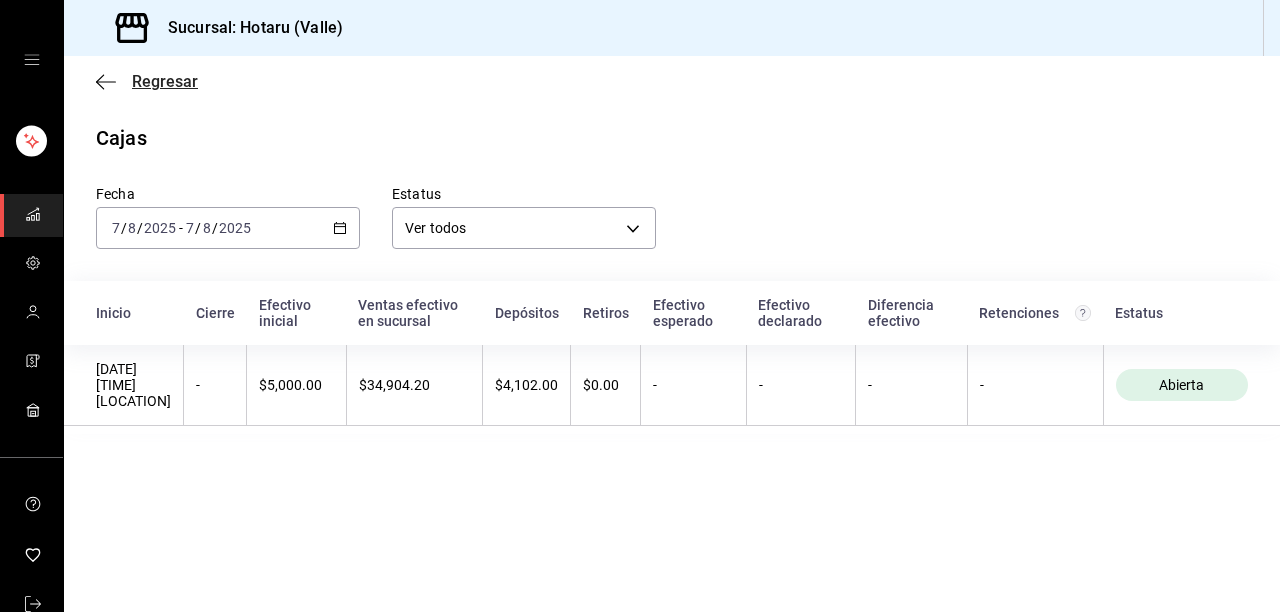 click 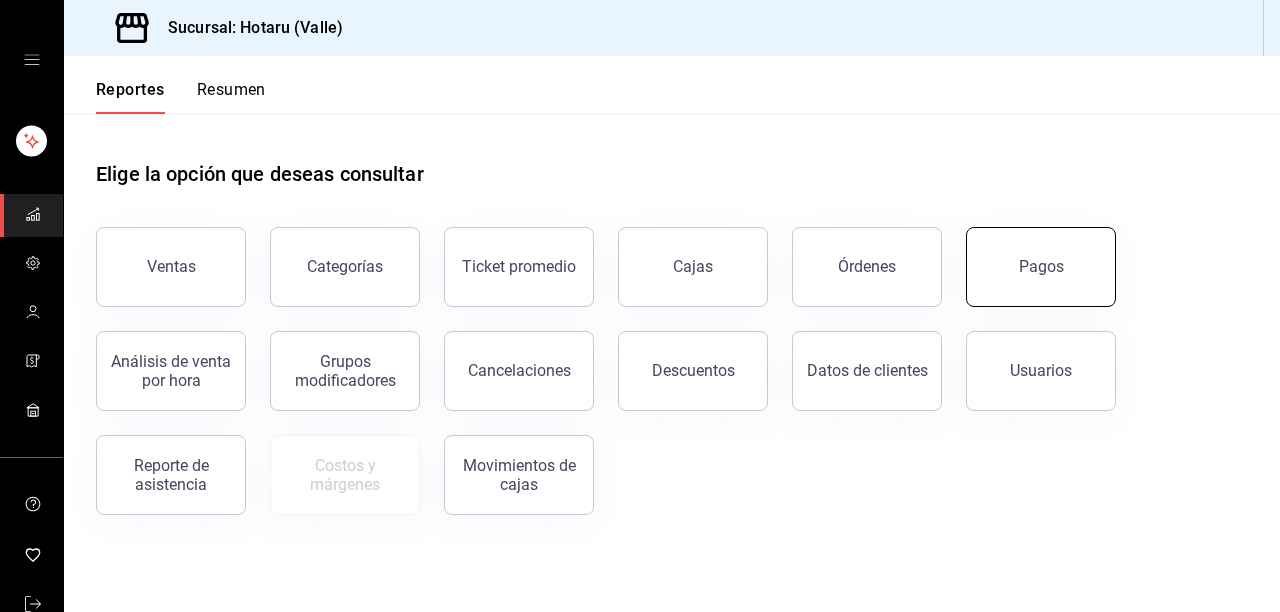 click on "Pagos" at bounding box center (1041, 267) 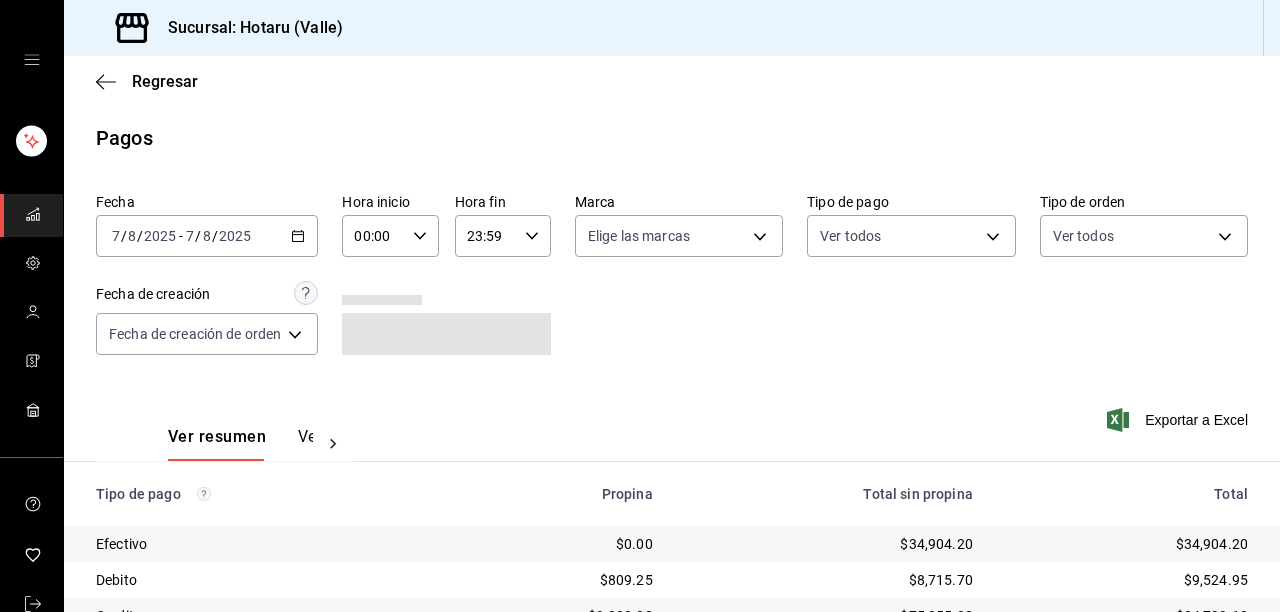 scroll, scrollTop: 307, scrollLeft: 0, axis: vertical 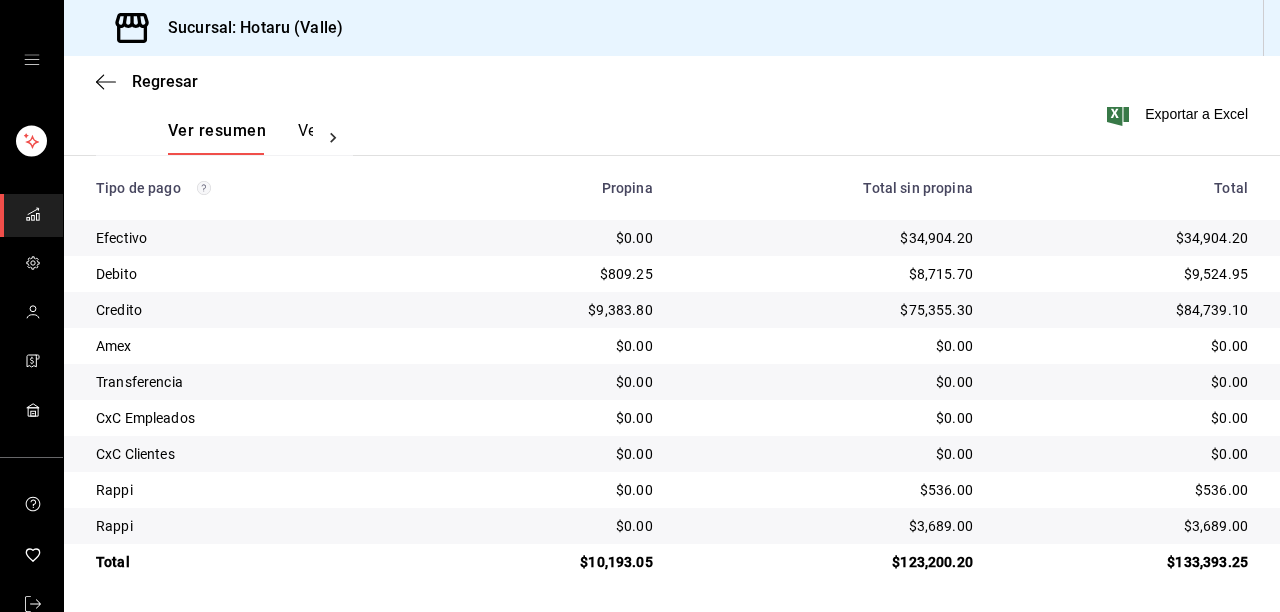 drag, startPoint x: 1252, startPoint y: 520, endPoint x: 1064, endPoint y: 496, distance: 189.52573 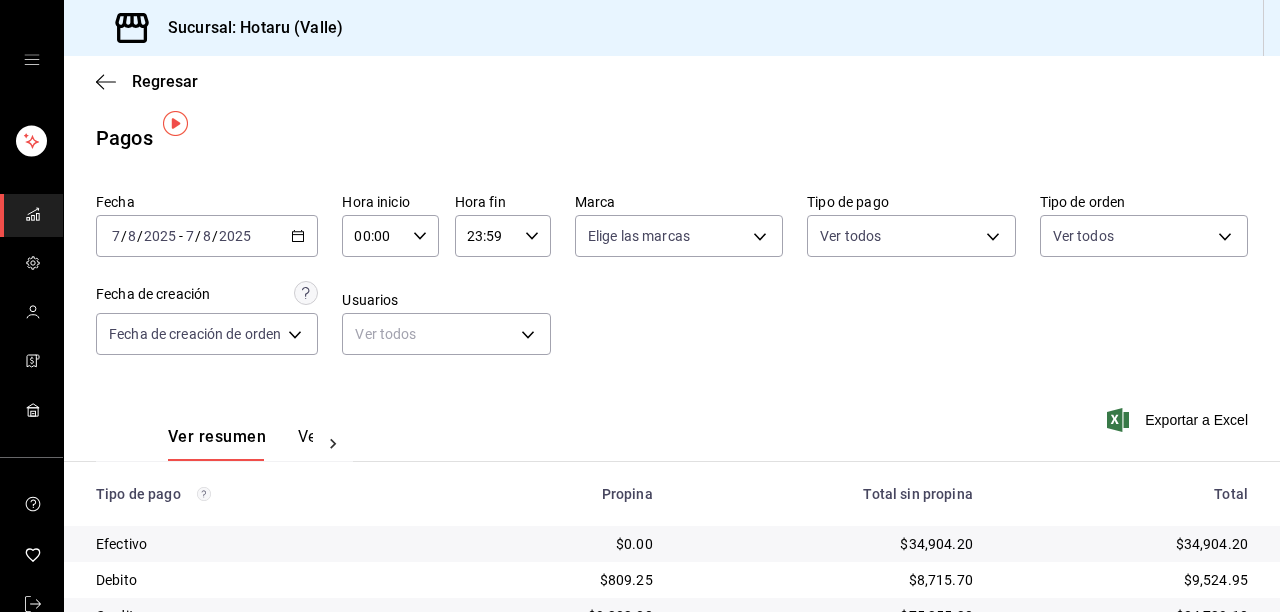 scroll, scrollTop: 307, scrollLeft: 0, axis: vertical 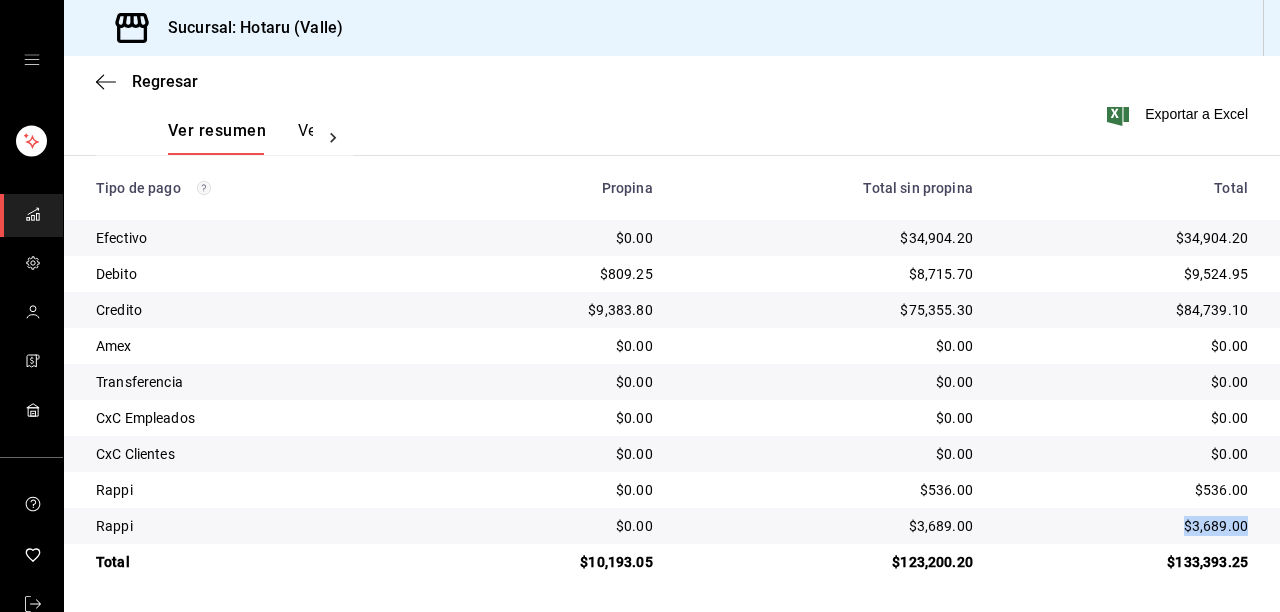 click 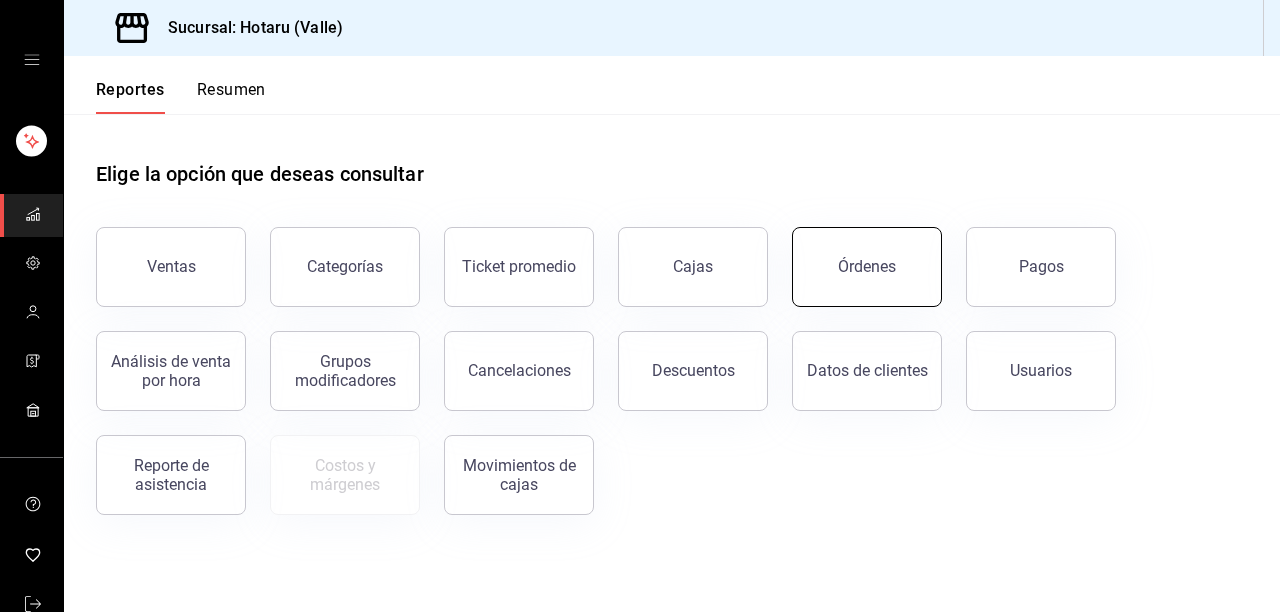 click on "Órdenes" at bounding box center [867, 267] 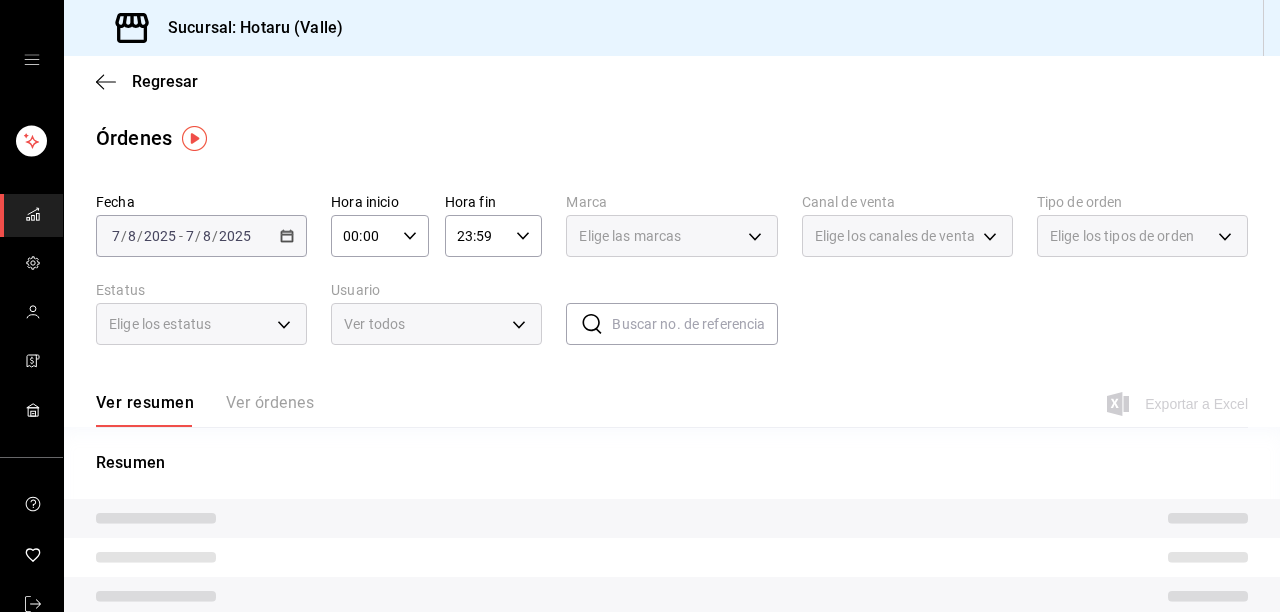 click on "2025-08-07 7 / 8 / 2025 - 2025-08-07 7 / 8 / 2025" at bounding box center (201, 236) 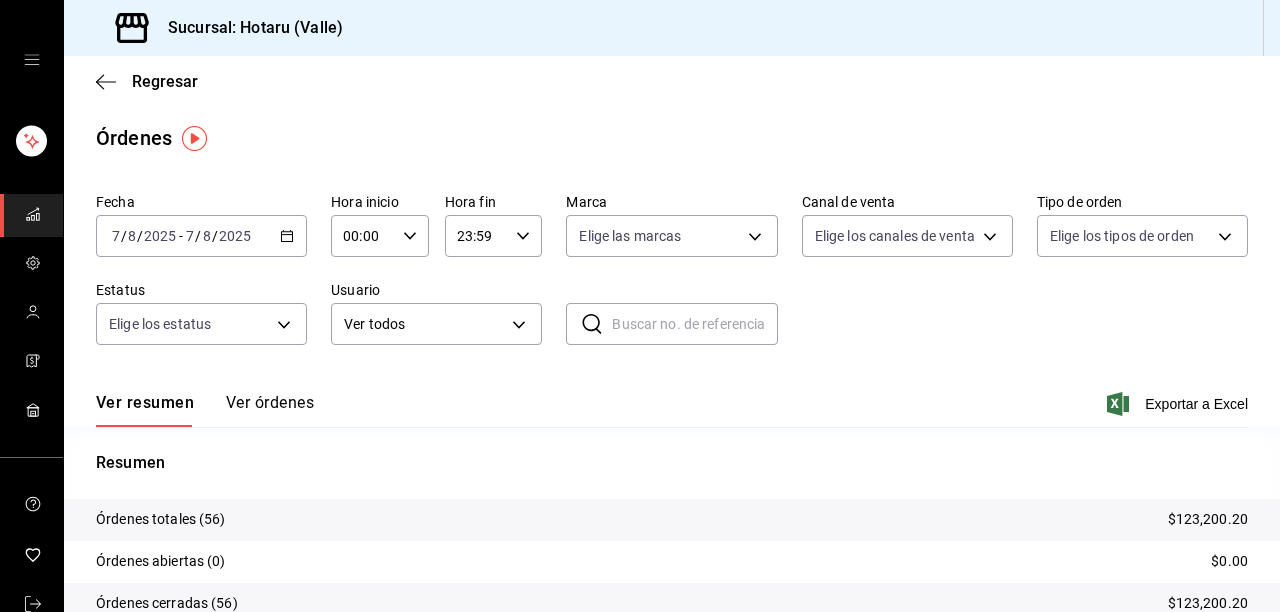 click on "Ver órdenes" at bounding box center (270, 410) 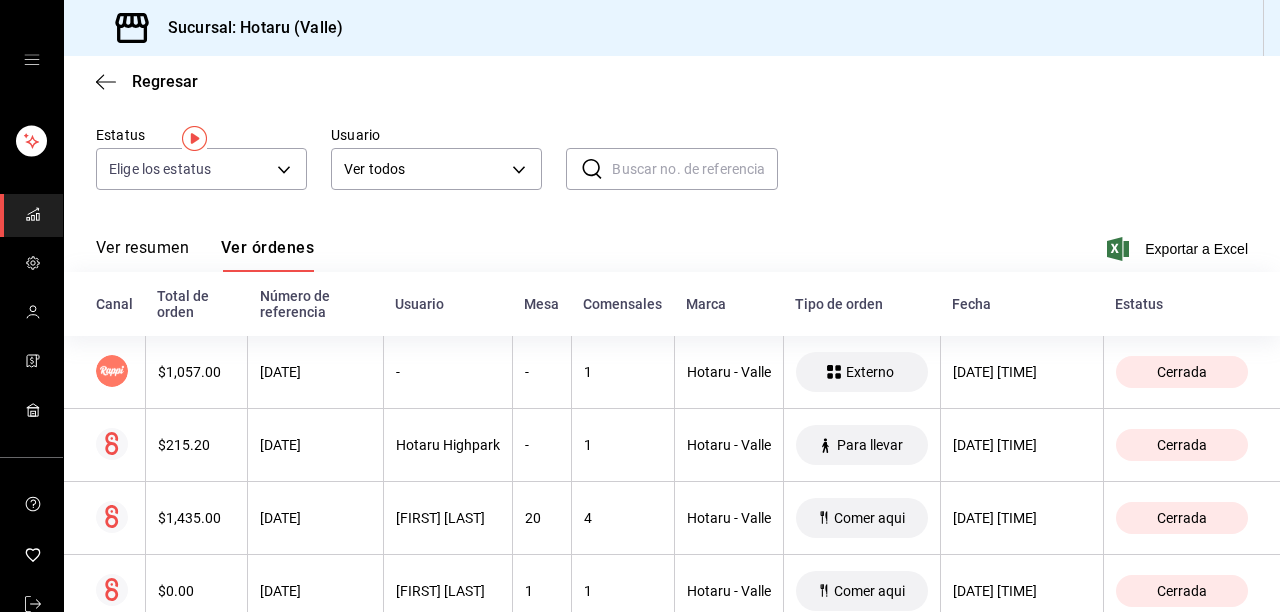 scroll, scrollTop: 0, scrollLeft: 0, axis: both 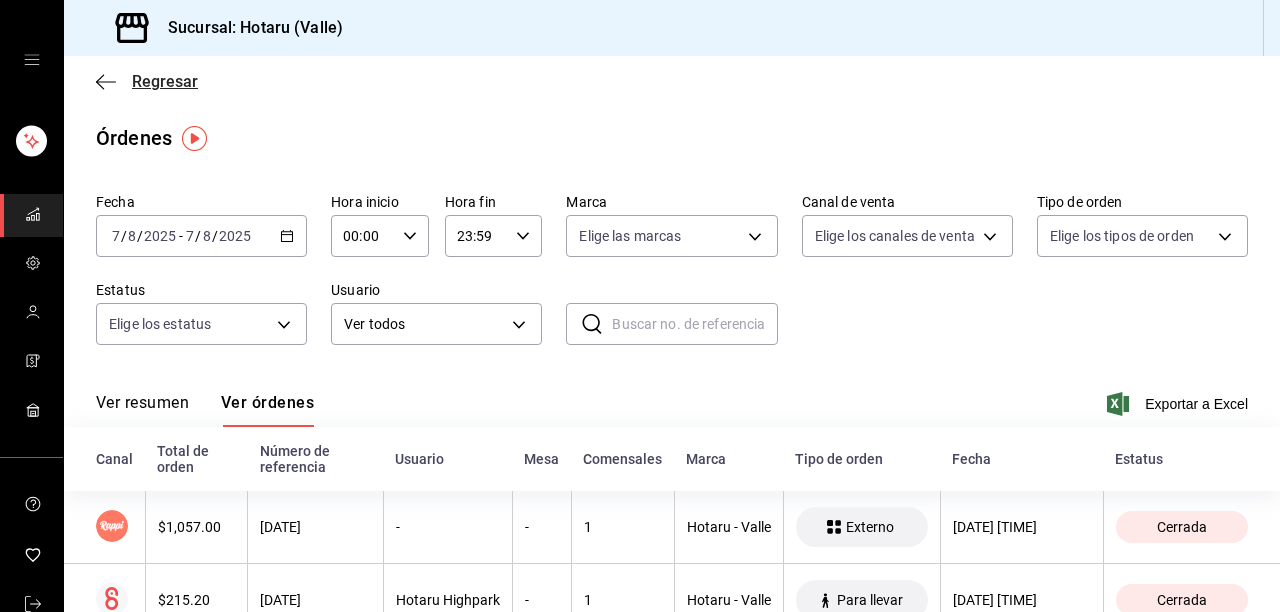 click 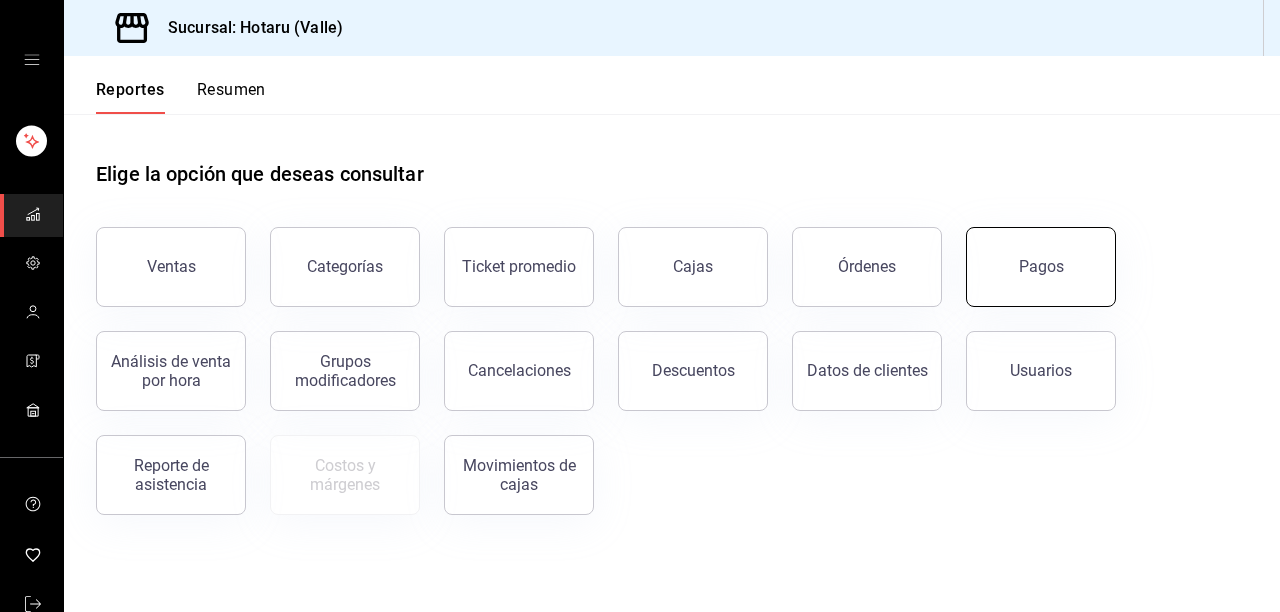 click on "Pagos" at bounding box center (1041, 267) 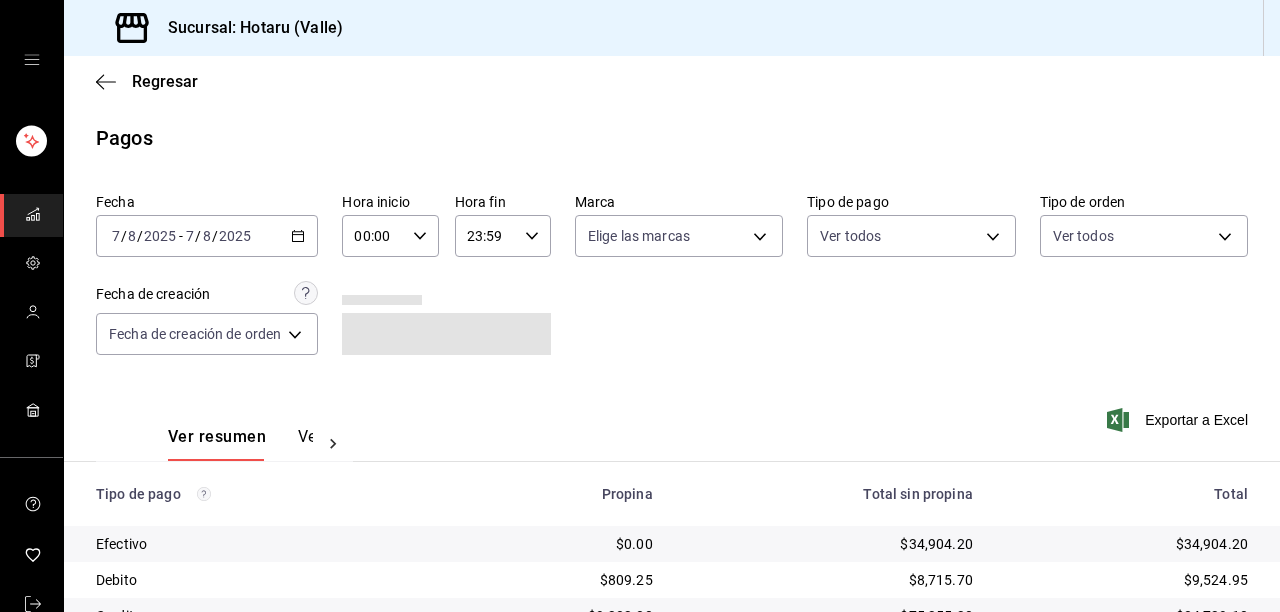 scroll, scrollTop: 307, scrollLeft: 0, axis: vertical 